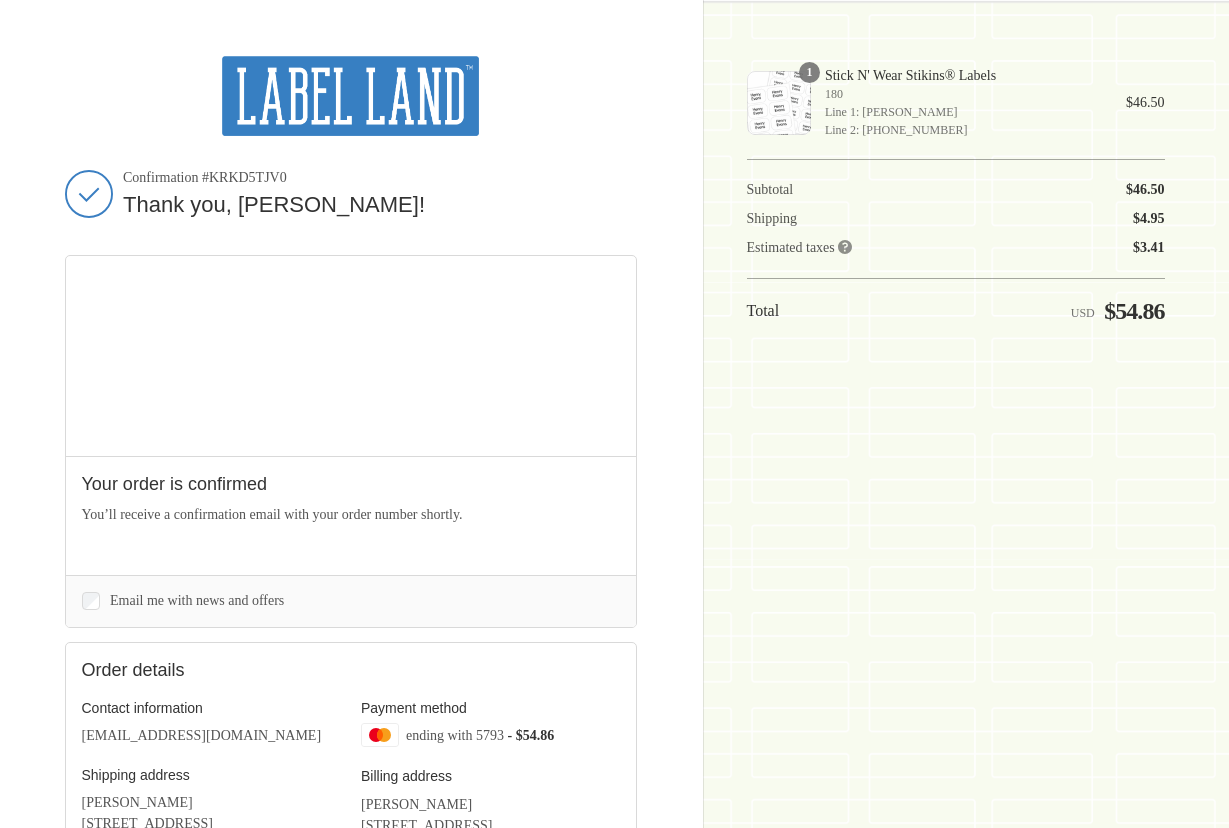 scroll, scrollTop: 0, scrollLeft: 0, axis: both 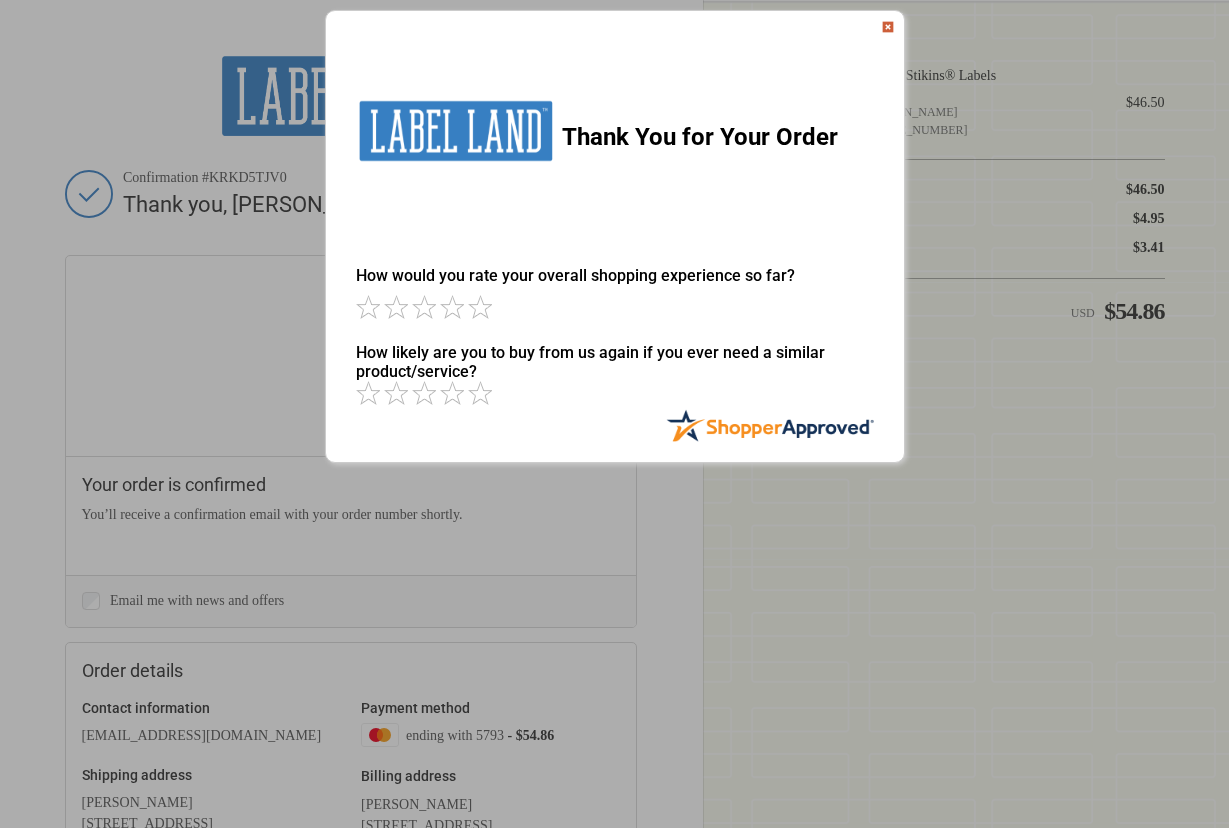 click on "Sorry! Something went wrong.       Close                              Thank You for Your Order             How would you rate your overall shopping experience so far?                     How likely are you to buy from us again if you ever need a similar product/service?                         It appears from your ratings that you may have an issue that needs attention. If you left a 1 or 2-Star rating by mistake, please correct it before continuing. Or, if your rating is correct, please leave us some feedback so that we can better serve you.      Continue to feedback.     No thanks. I would rather not participate in rating.           Please type a quick message about your shopping experience so far.          Only  50  characters left to turn your standard review into a  featured review!           Thank you for your feedback.             What's most important for others to know?              Should we follow up to make sure you're satisfied with your order?       Yes      No" at bounding box center (614, 236) 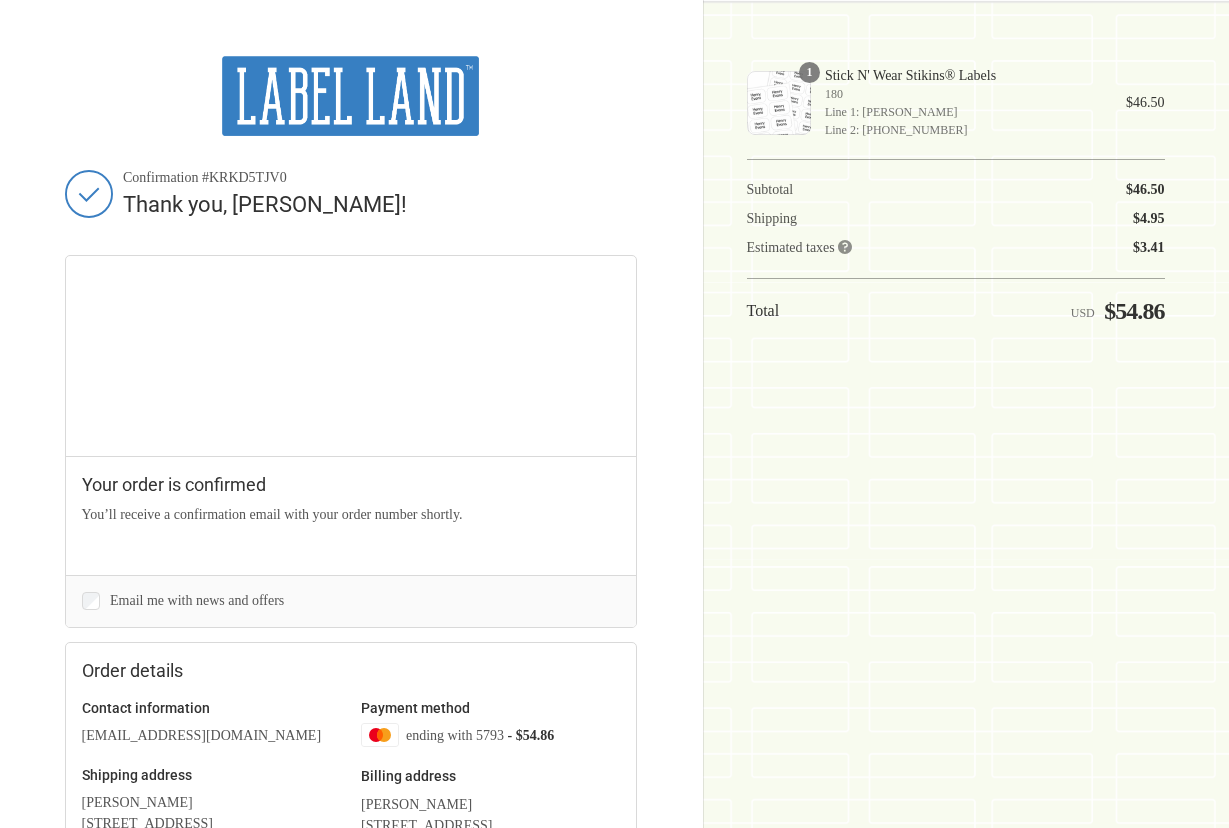 click on "Thank you for your purchase!
Confirmation #KRKD5TJV0
Thank you, Ricky!
Your order is confirmed
You’ll receive a confirmation email with your order number shortly.
Items in this shipment
Product image
Description
Quantity" at bounding box center [614, 601] 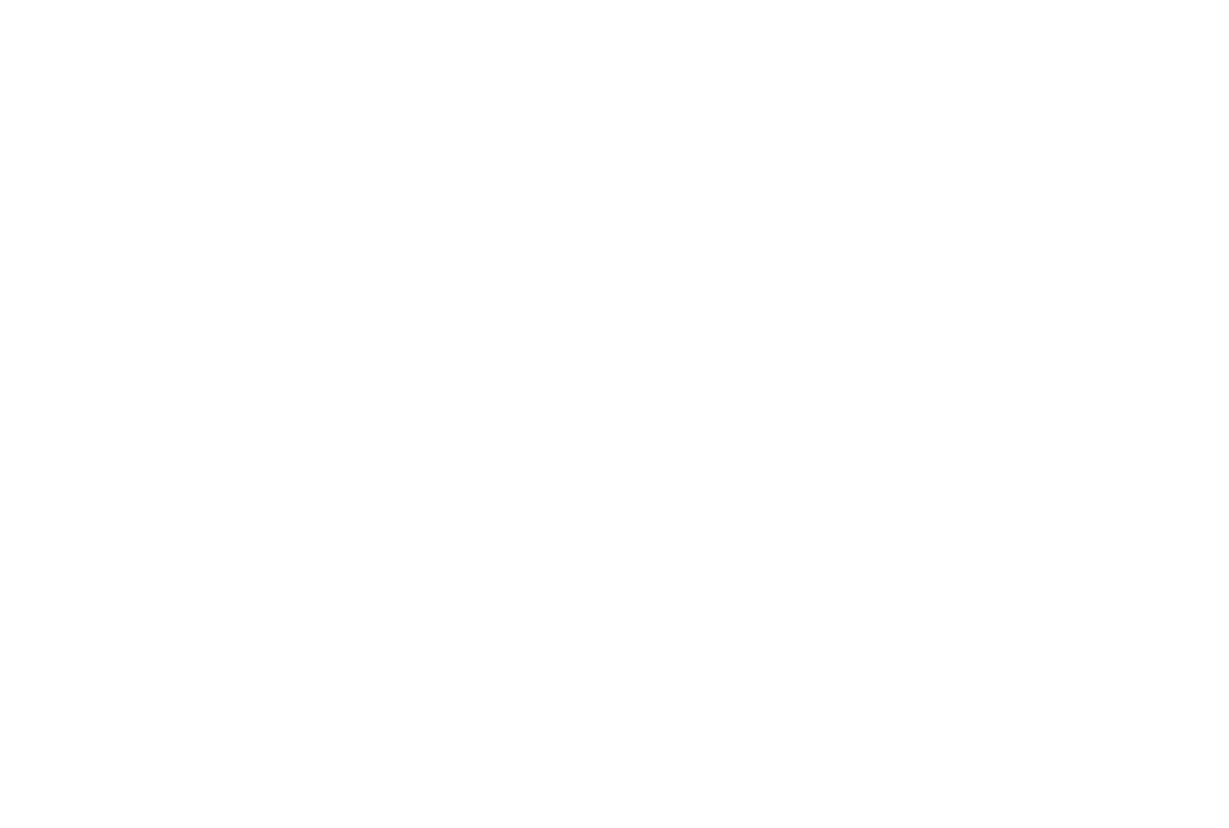 scroll, scrollTop: 0, scrollLeft: 0, axis: both 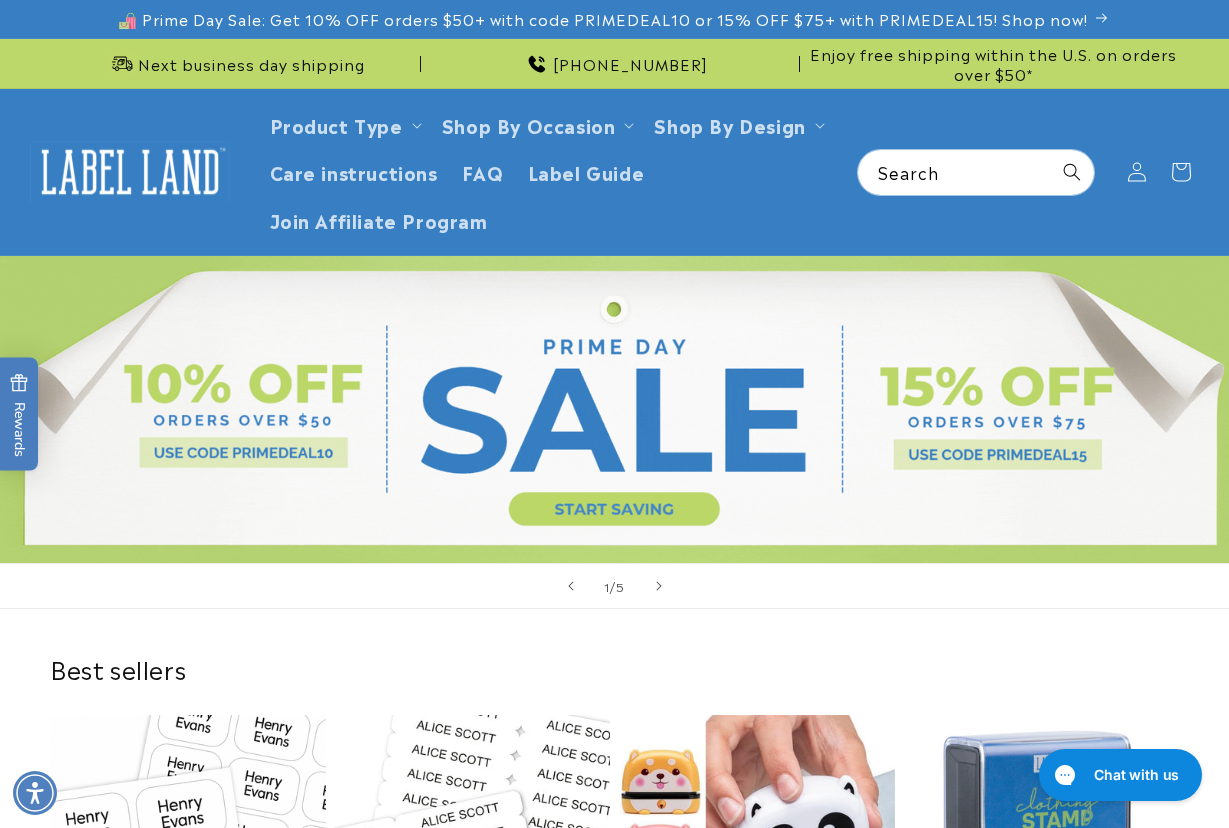 click on "Best sellers
Stick N' Wear Stikins® Labels
Best seller
Stick N' Wear Stikins® Labels
1064   reviews
Regular price
From $23.50
Regular price
Sale price
From $23.50
Unit price
/
per" at bounding box center (614, 885) 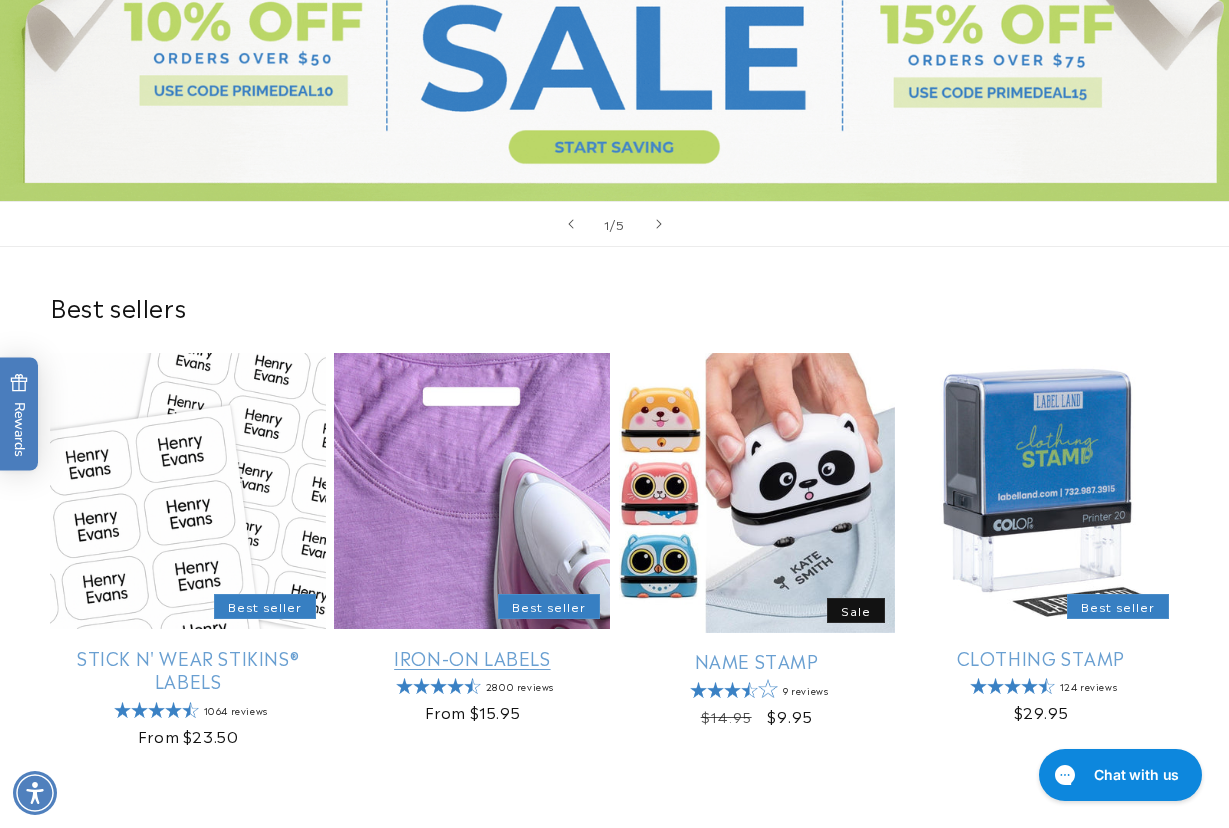 scroll, scrollTop: 400, scrollLeft: 0, axis: vertical 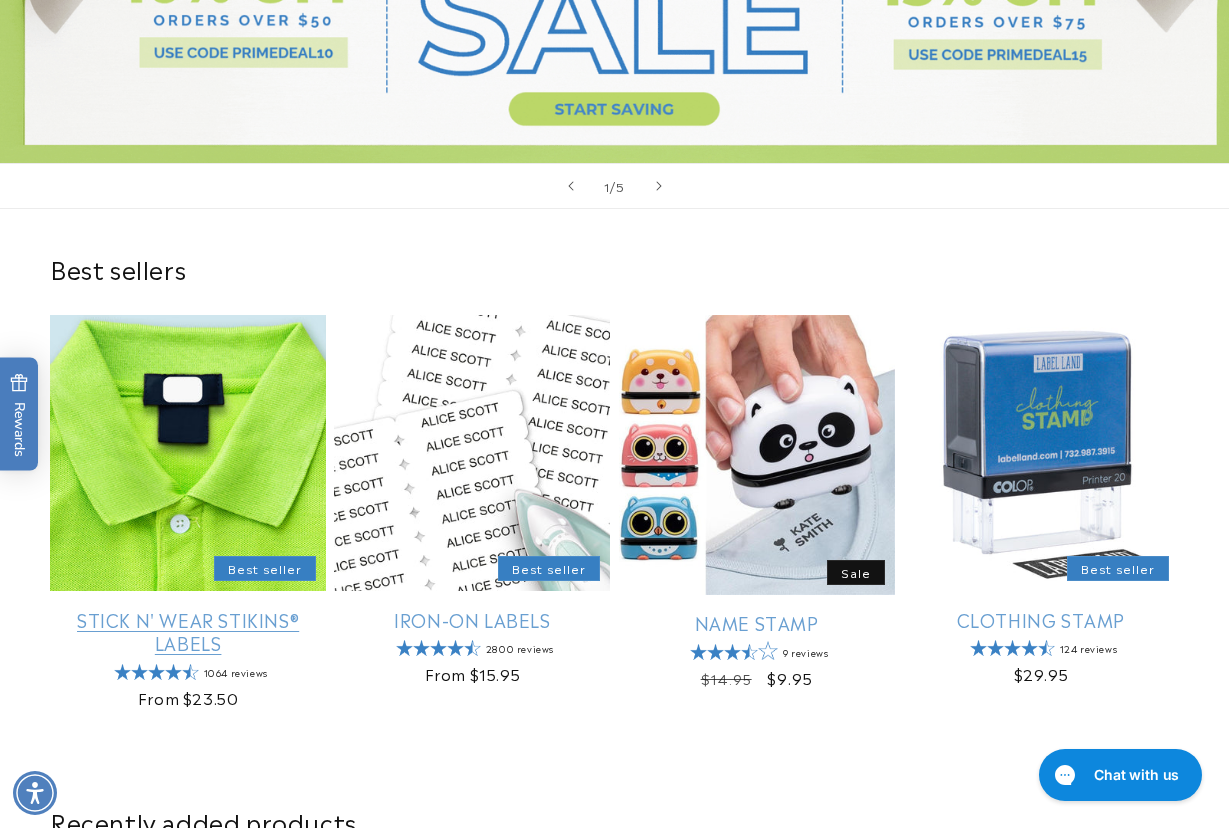click on "Stick N' Wear Stikins® Labels" at bounding box center (188, 631) 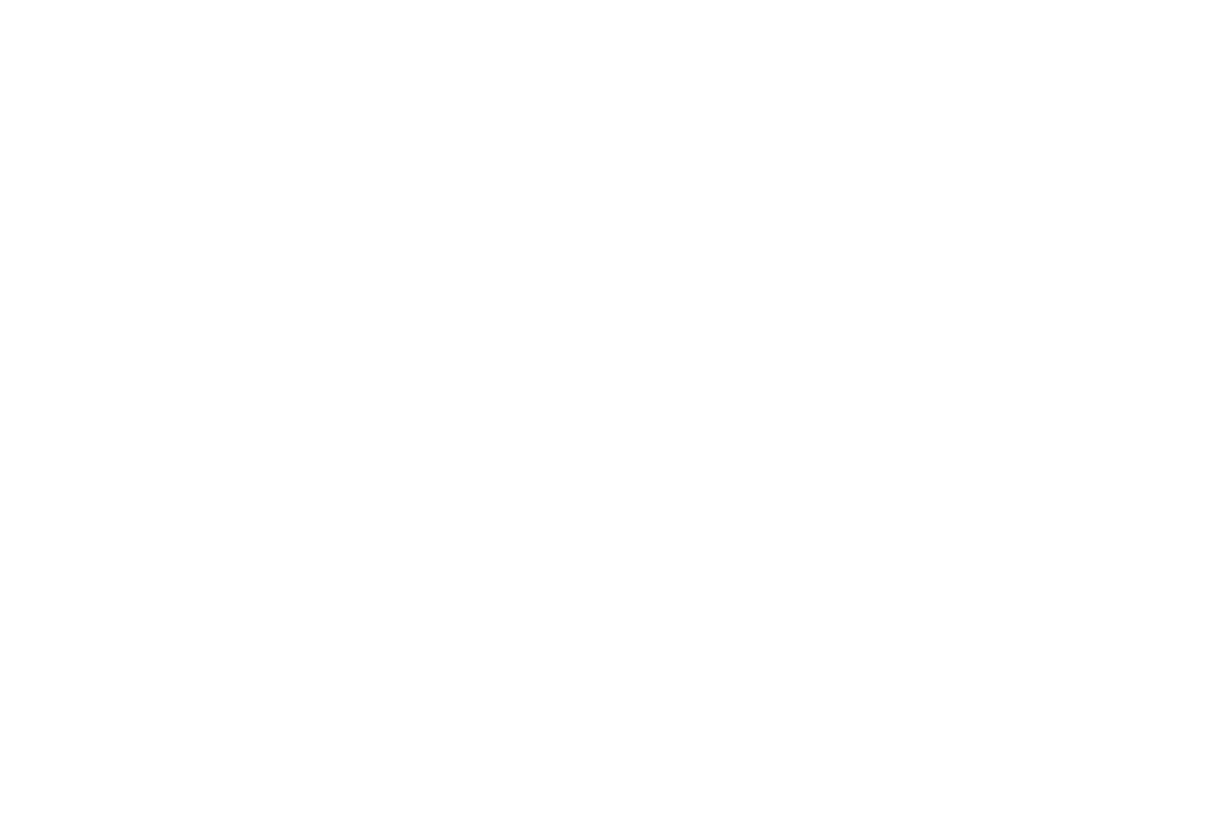 scroll, scrollTop: 0, scrollLeft: 0, axis: both 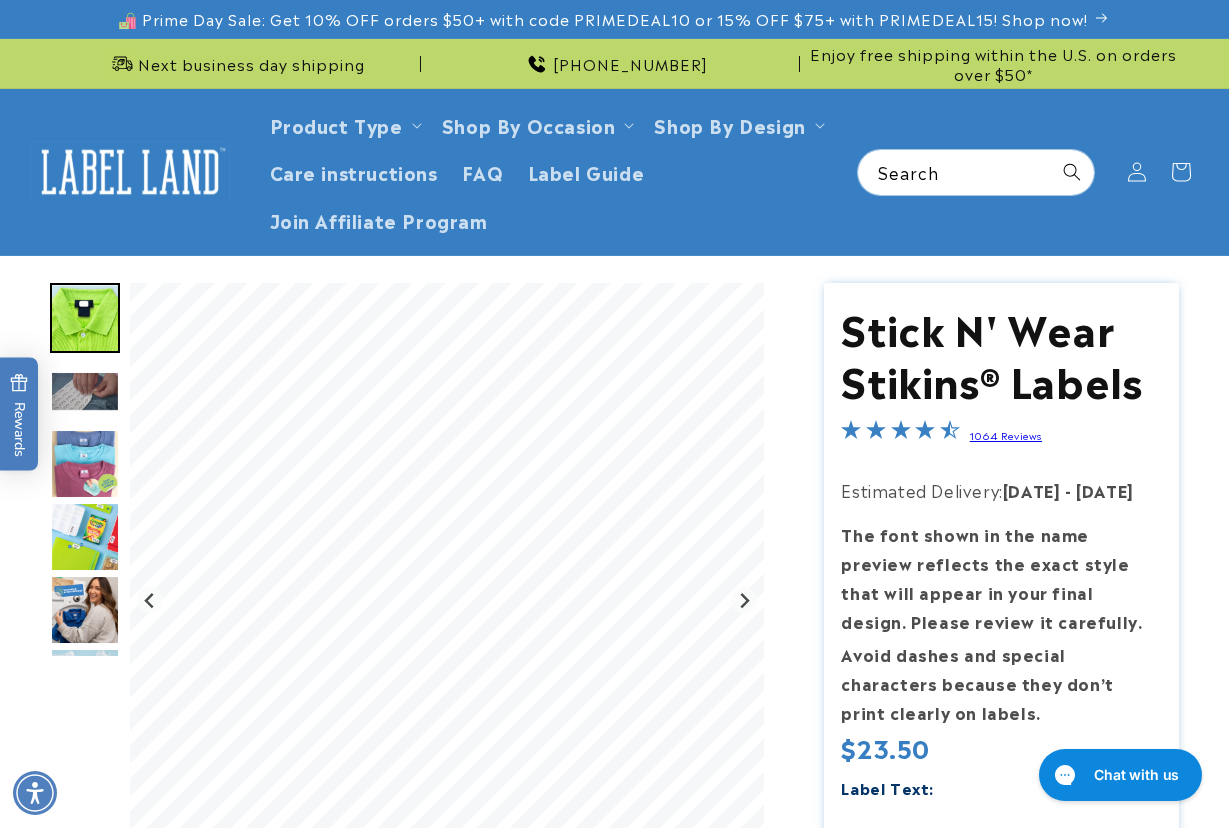 click at bounding box center (614, 949) 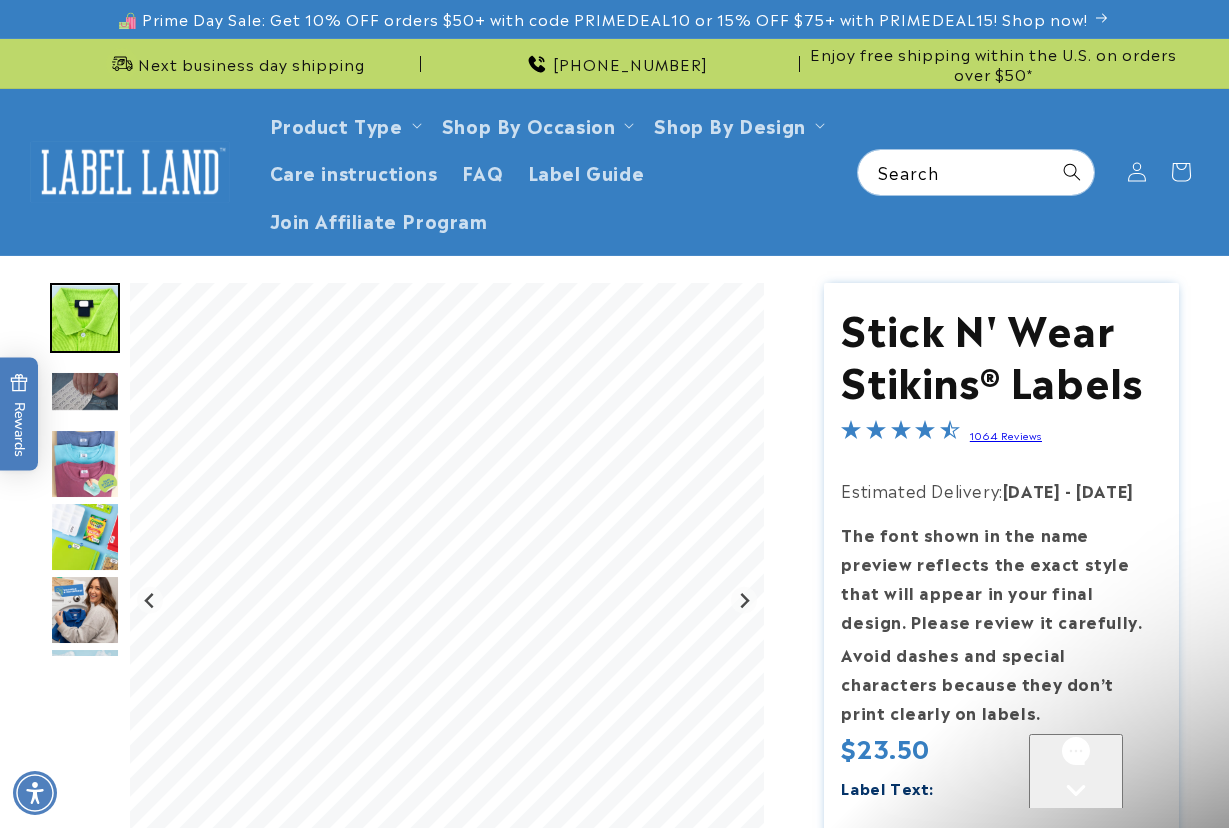 scroll, scrollTop: 0, scrollLeft: 0, axis: both 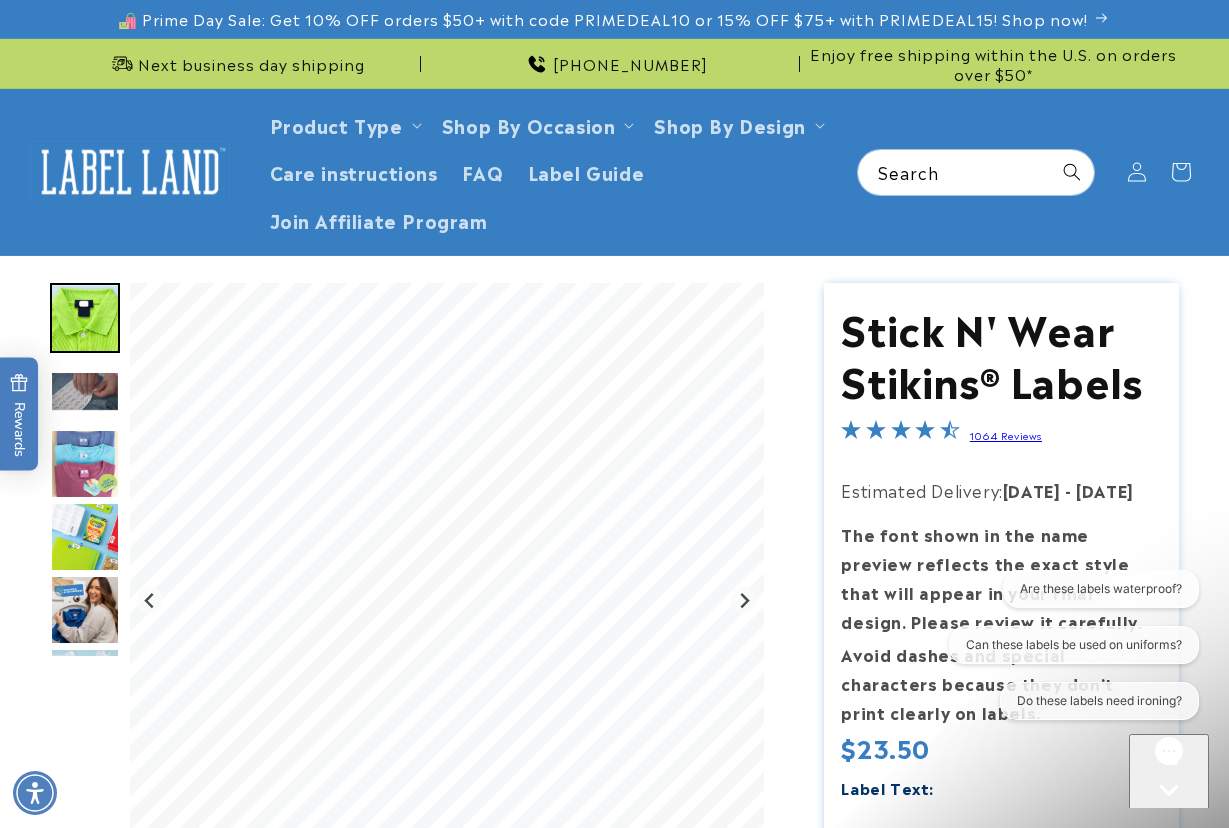 click 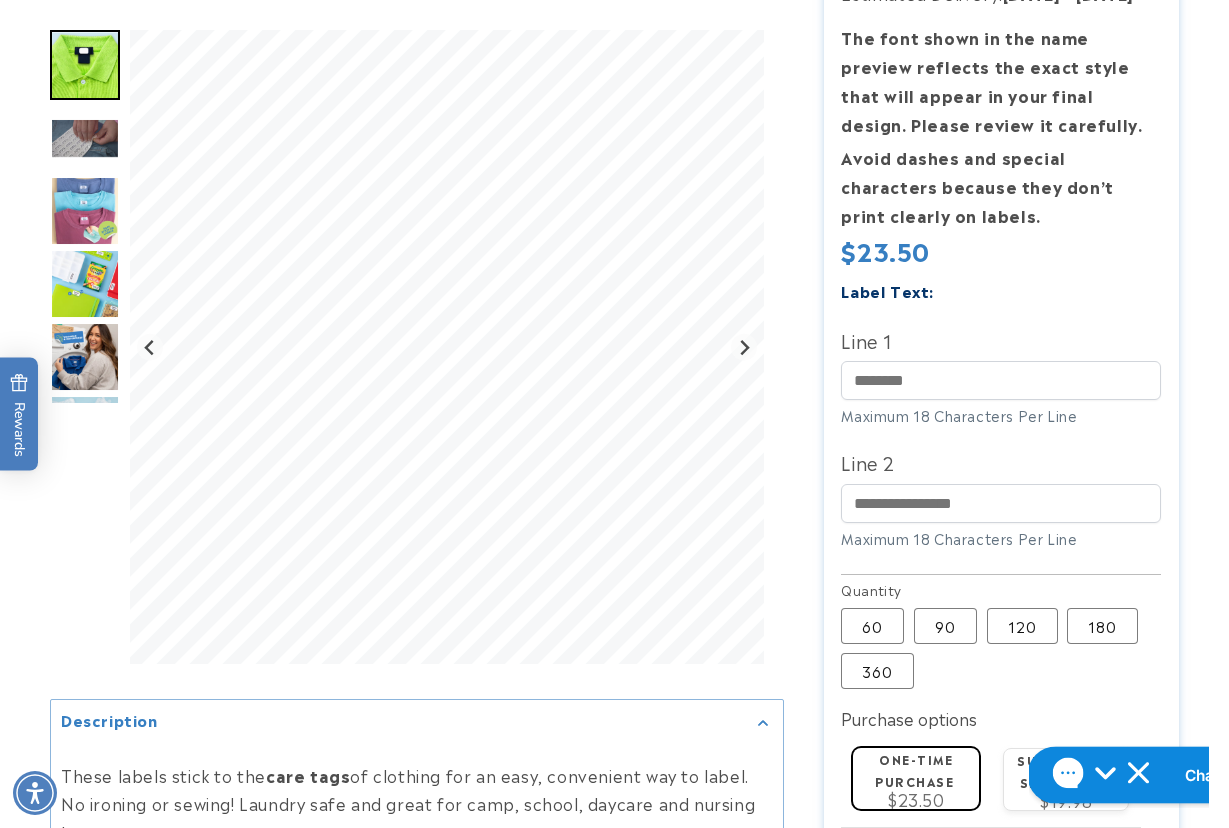 scroll, scrollTop: 500, scrollLeft: 0, axis: vertical 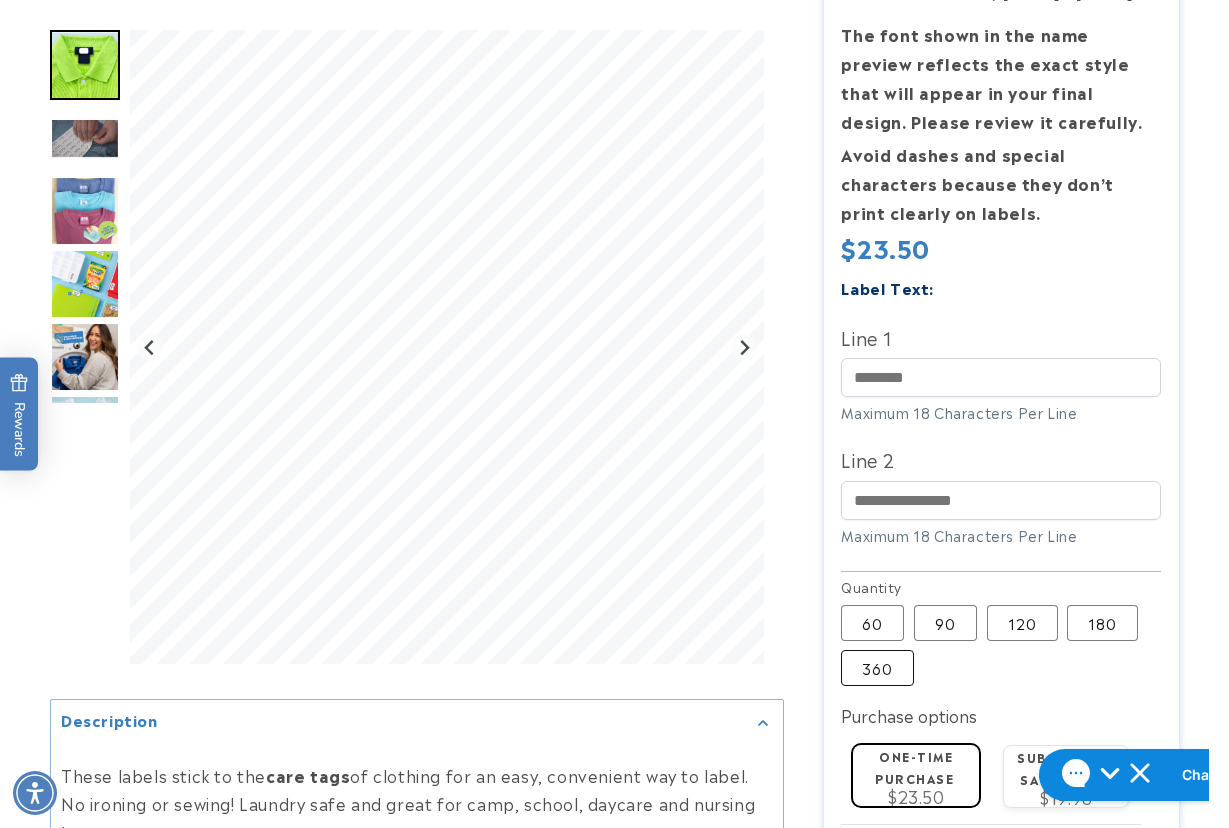 click on "360 Variant sold out or unavailable" at bounding box center (877, 668) 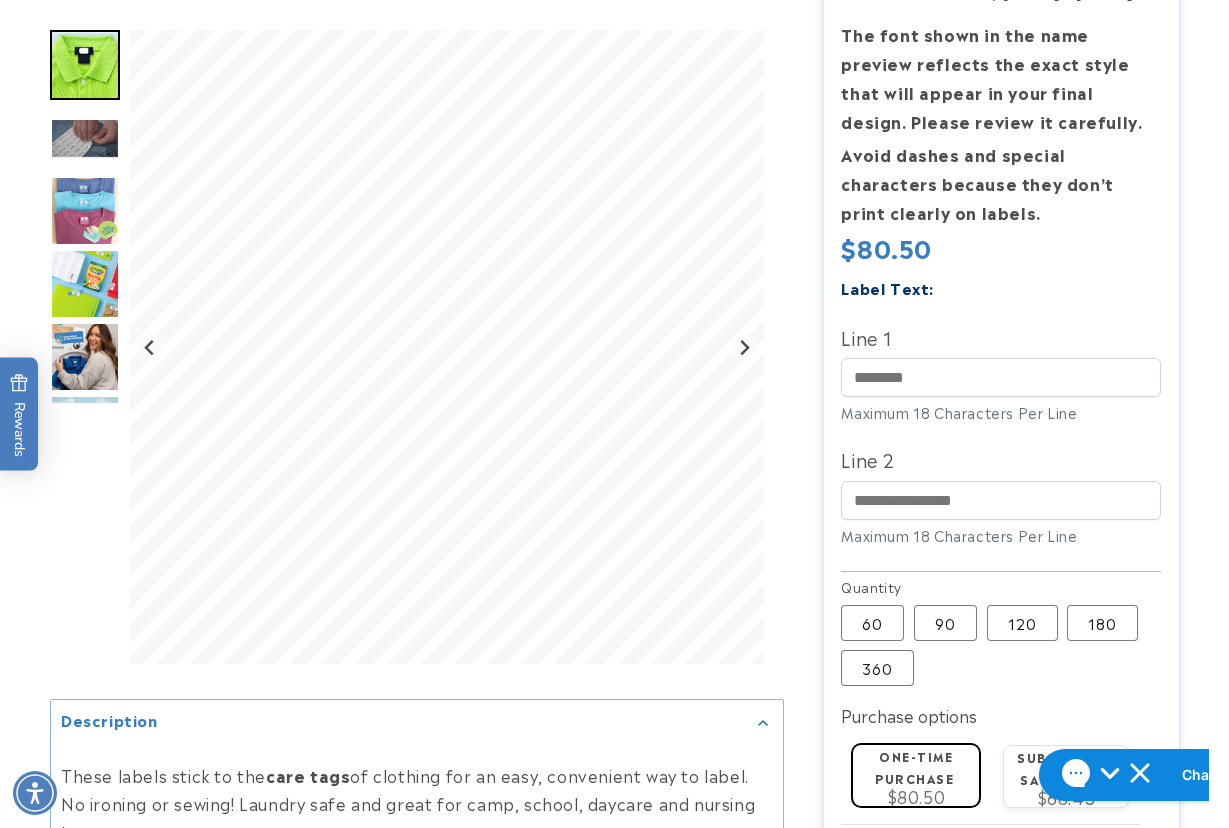 type 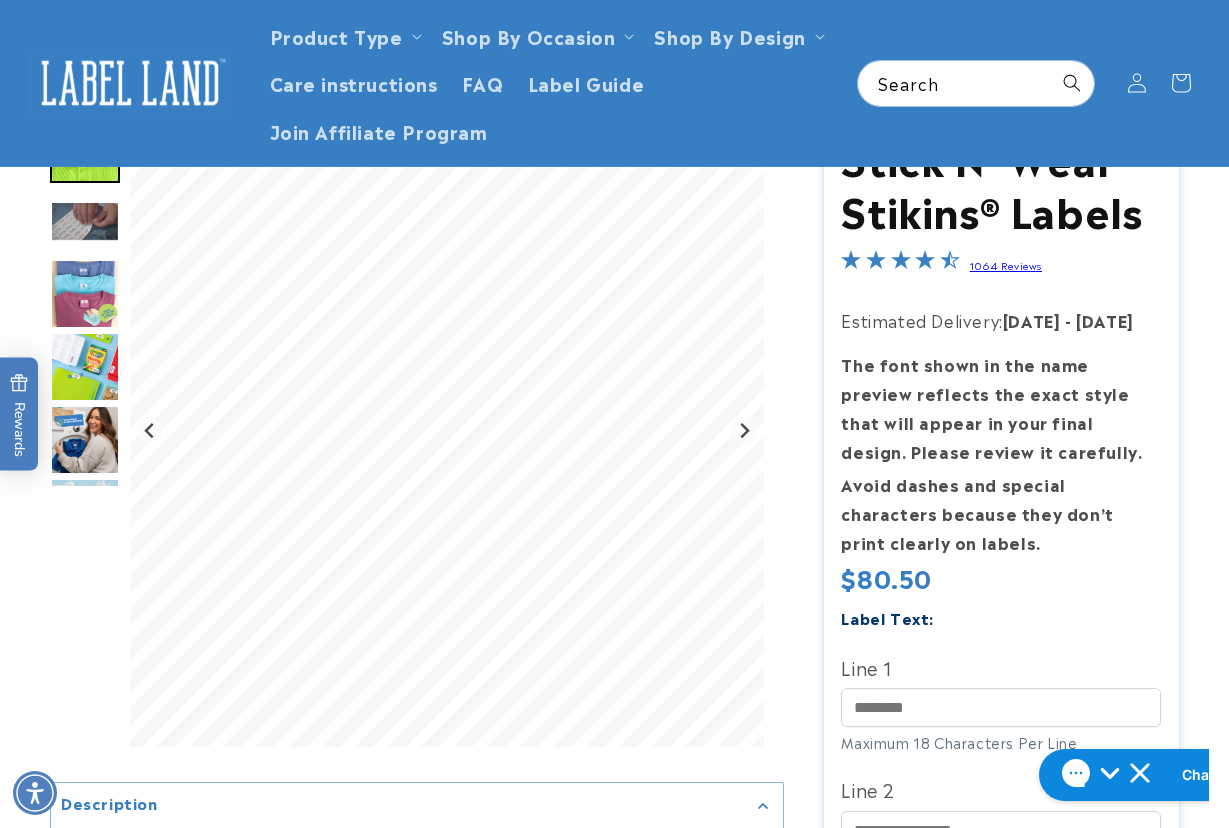 scroll, scrollTop: 0, scrollLeft: 0, axis: both 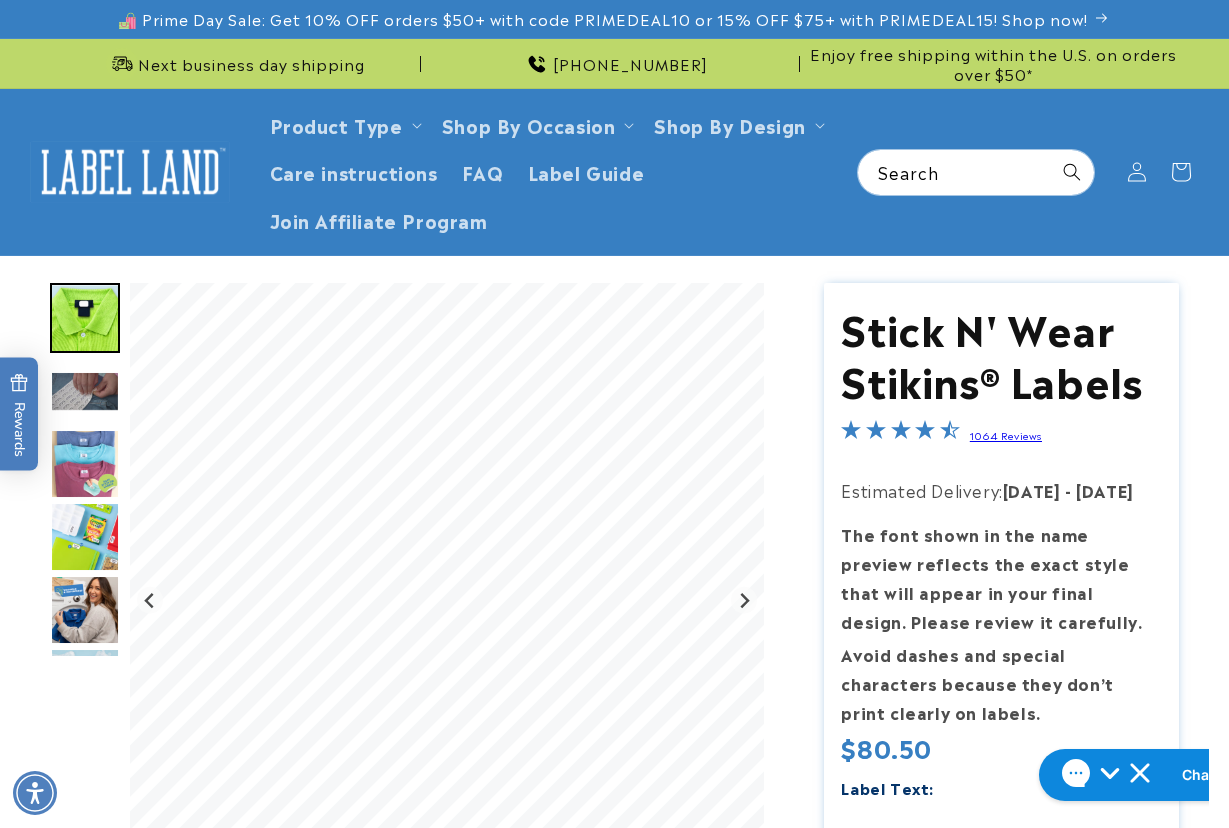 click at bounding box center (614, 949) 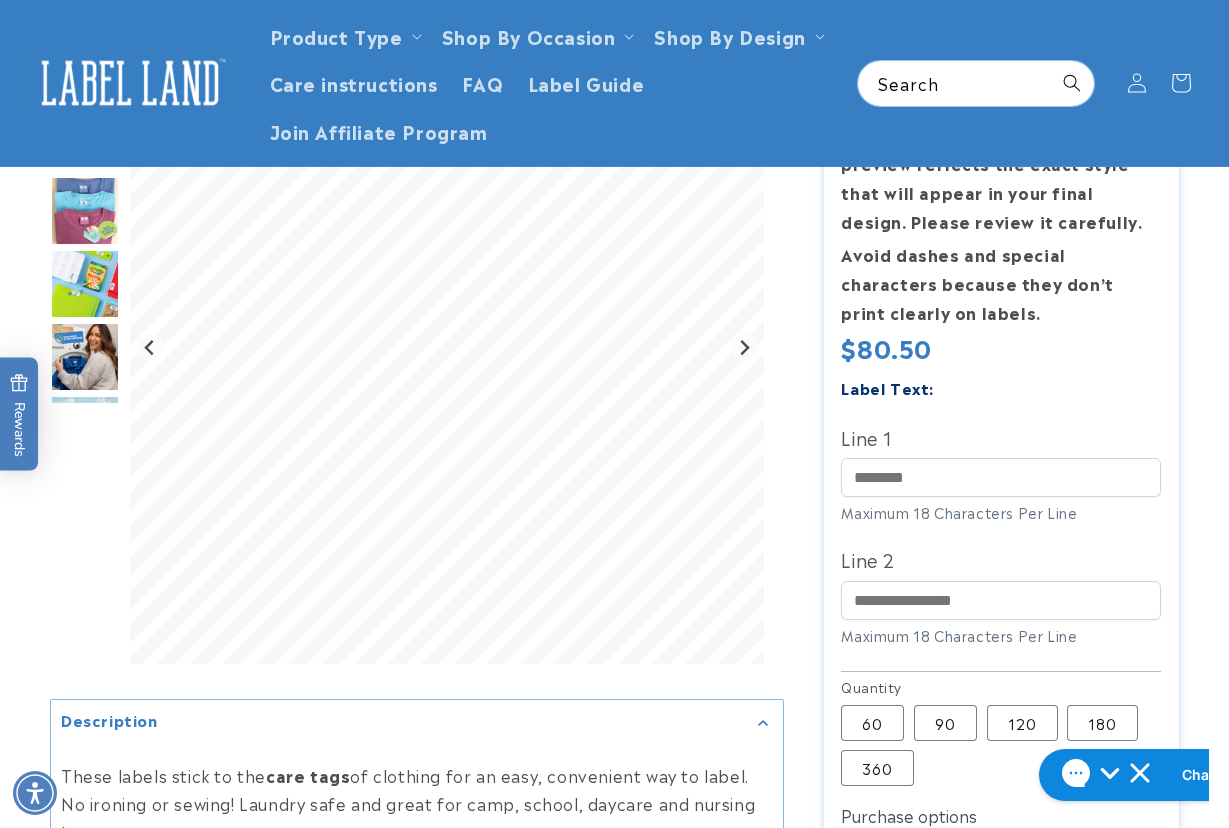 scroll, scrollTop: 0, scrollLeft: 0, axis: both 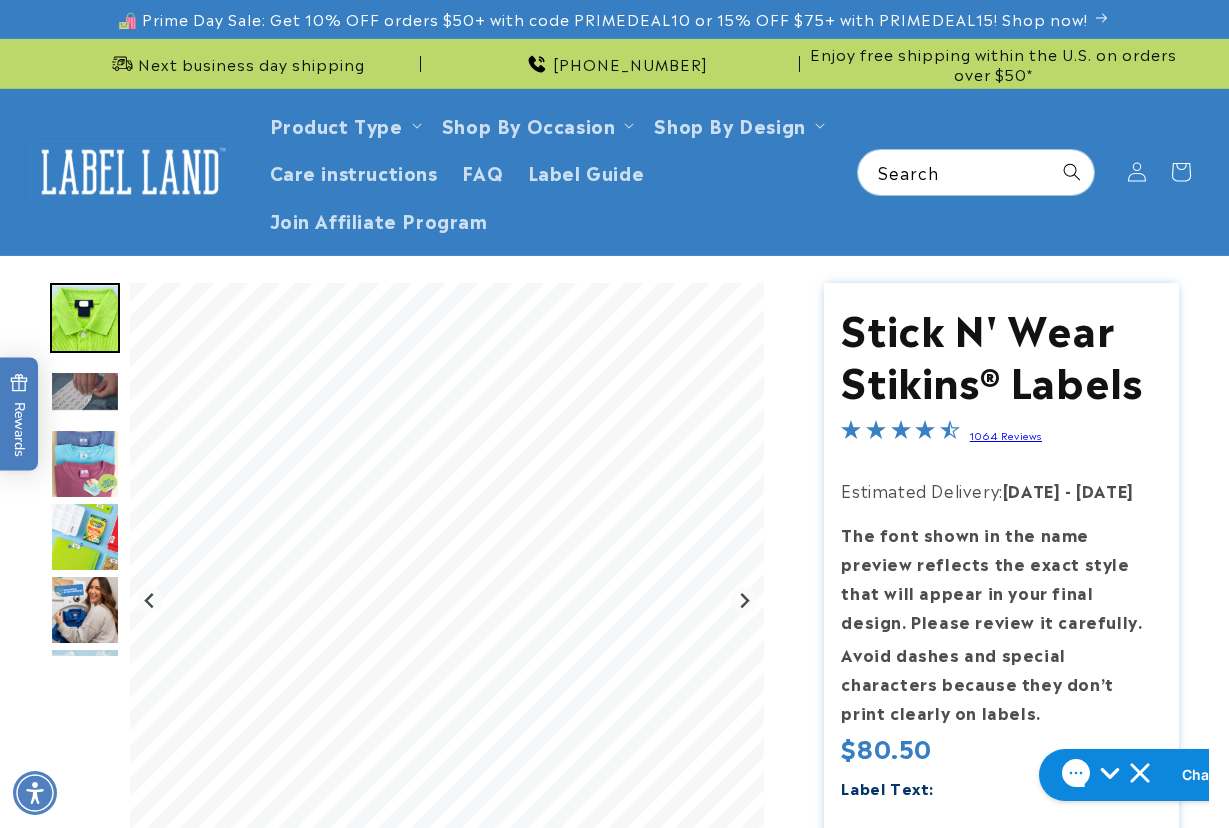 click at bounding box center [614, 949] 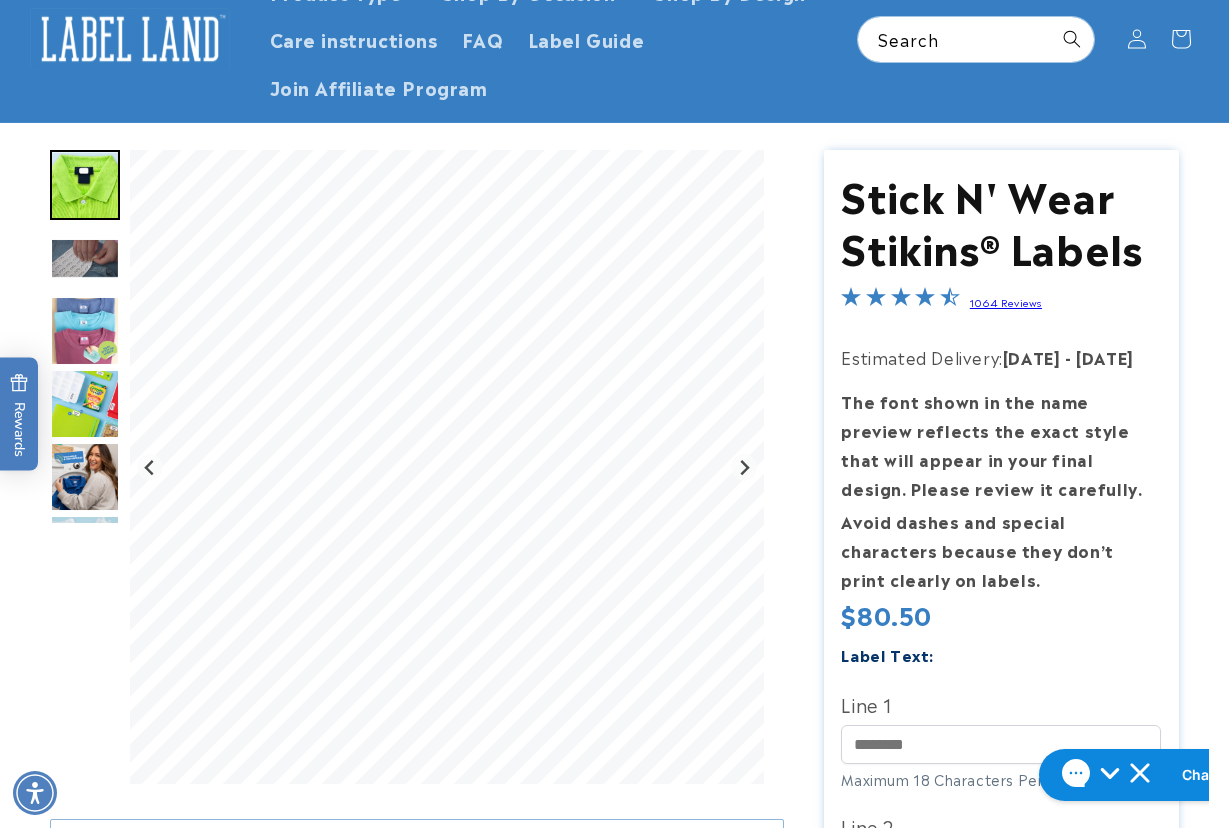 scroll, scrollTop: 400, scrollLeft: 0, axis: vertical 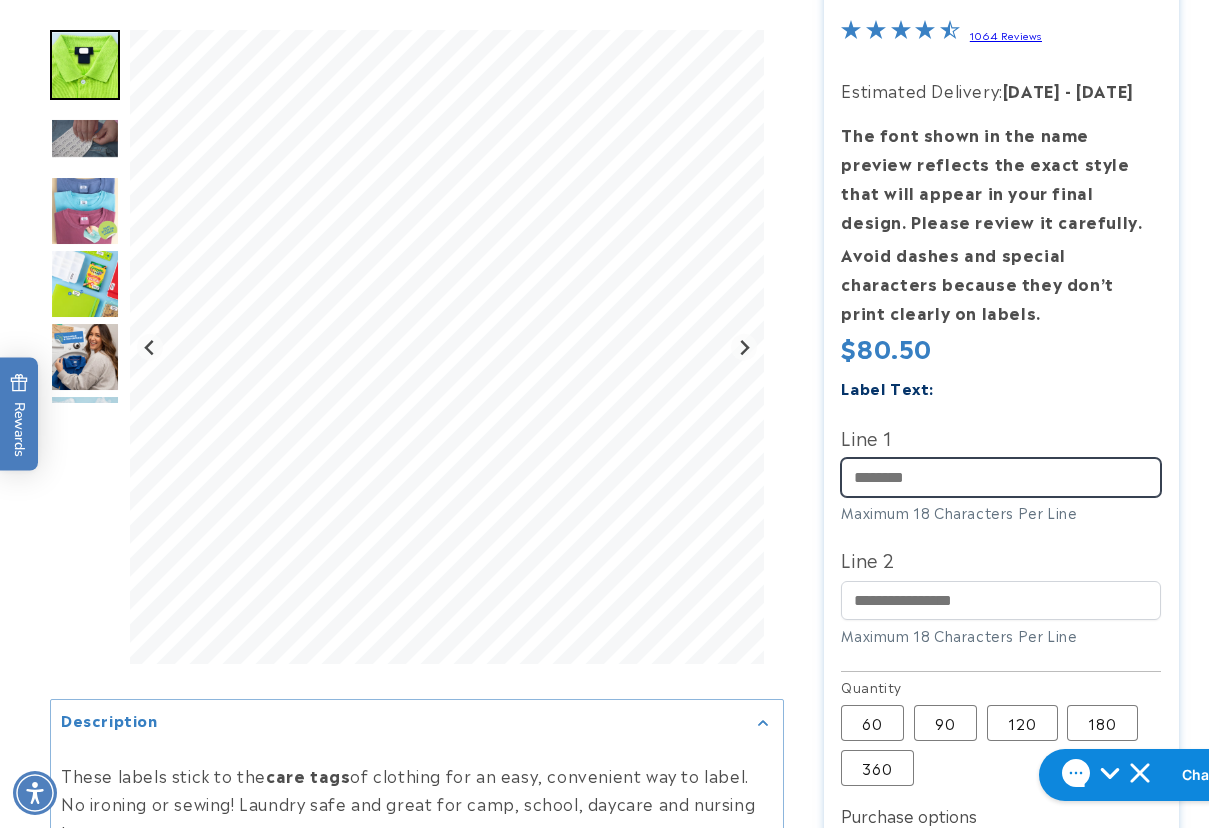click on "Line 1" at bounding box center [1001, 477] 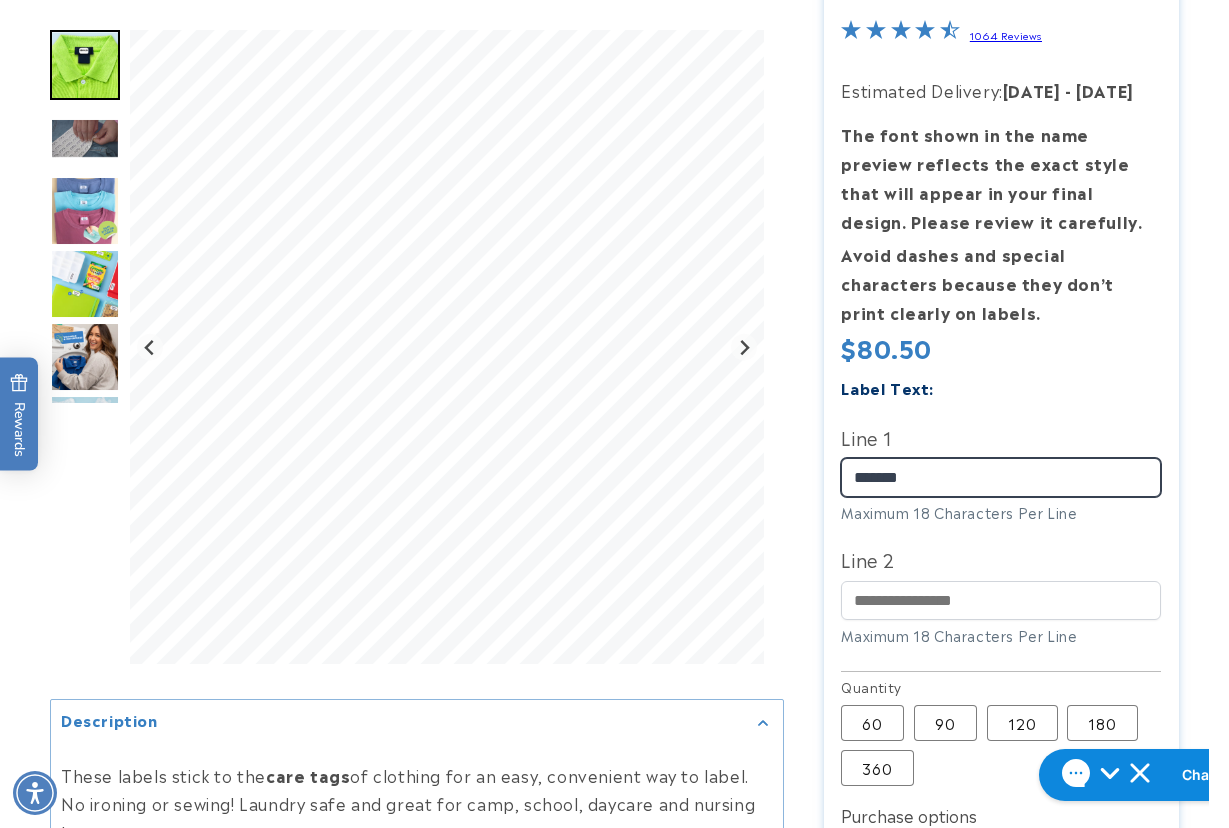 type on "*******" 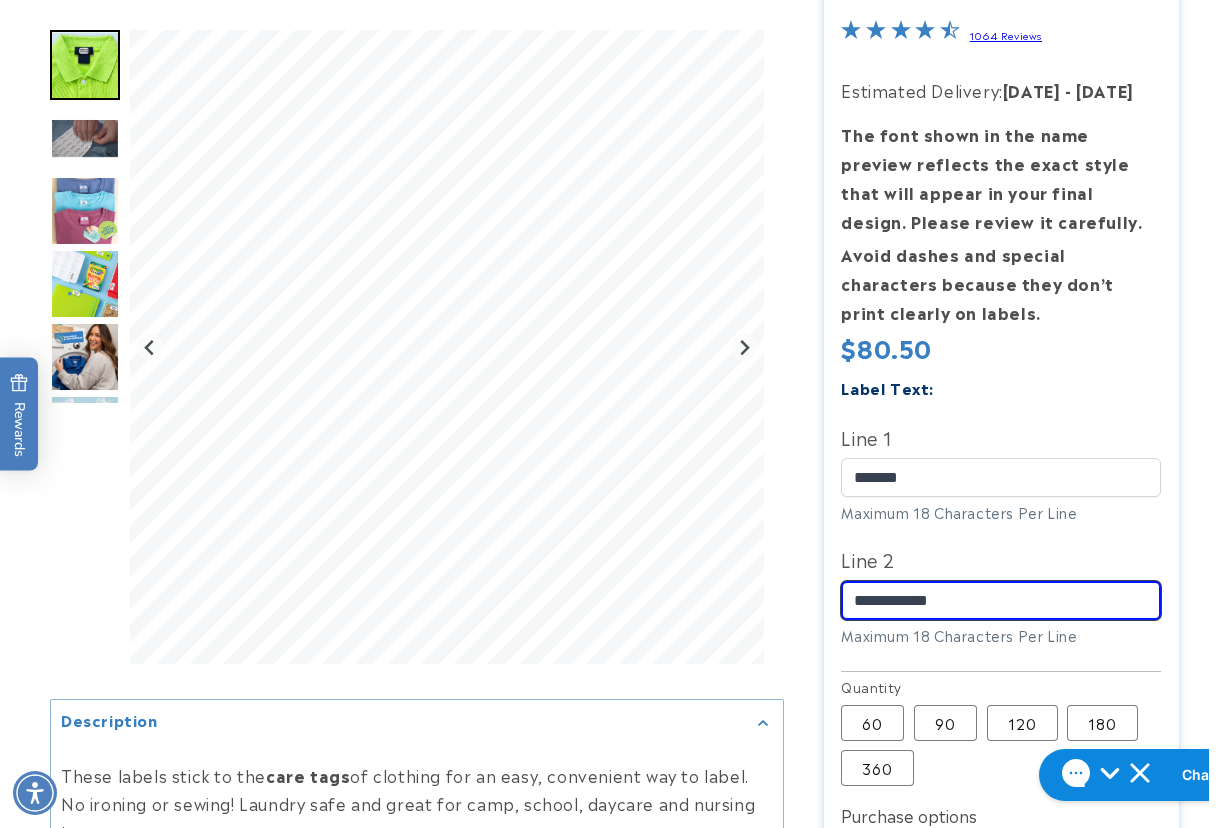 type on "**********" 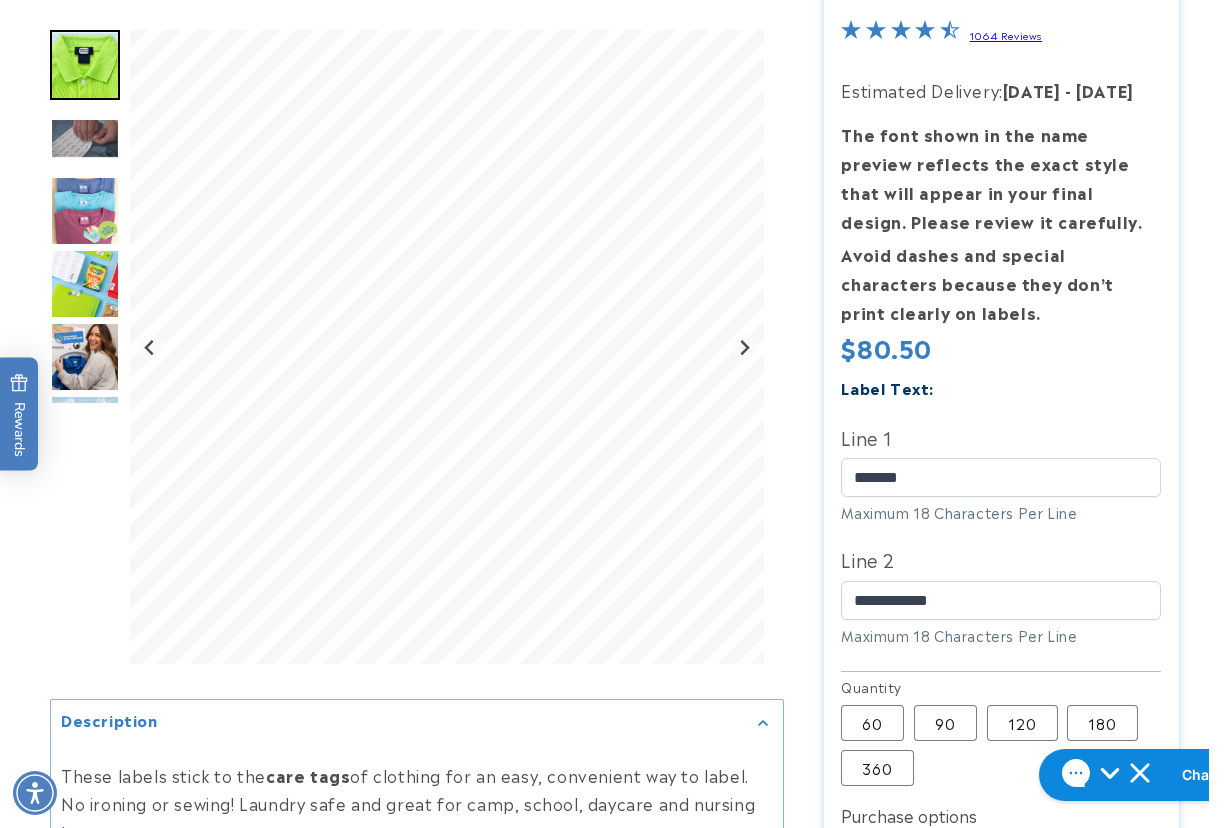 scroll, scrollTop: 700, scrollLeft: 0, axis: vertical 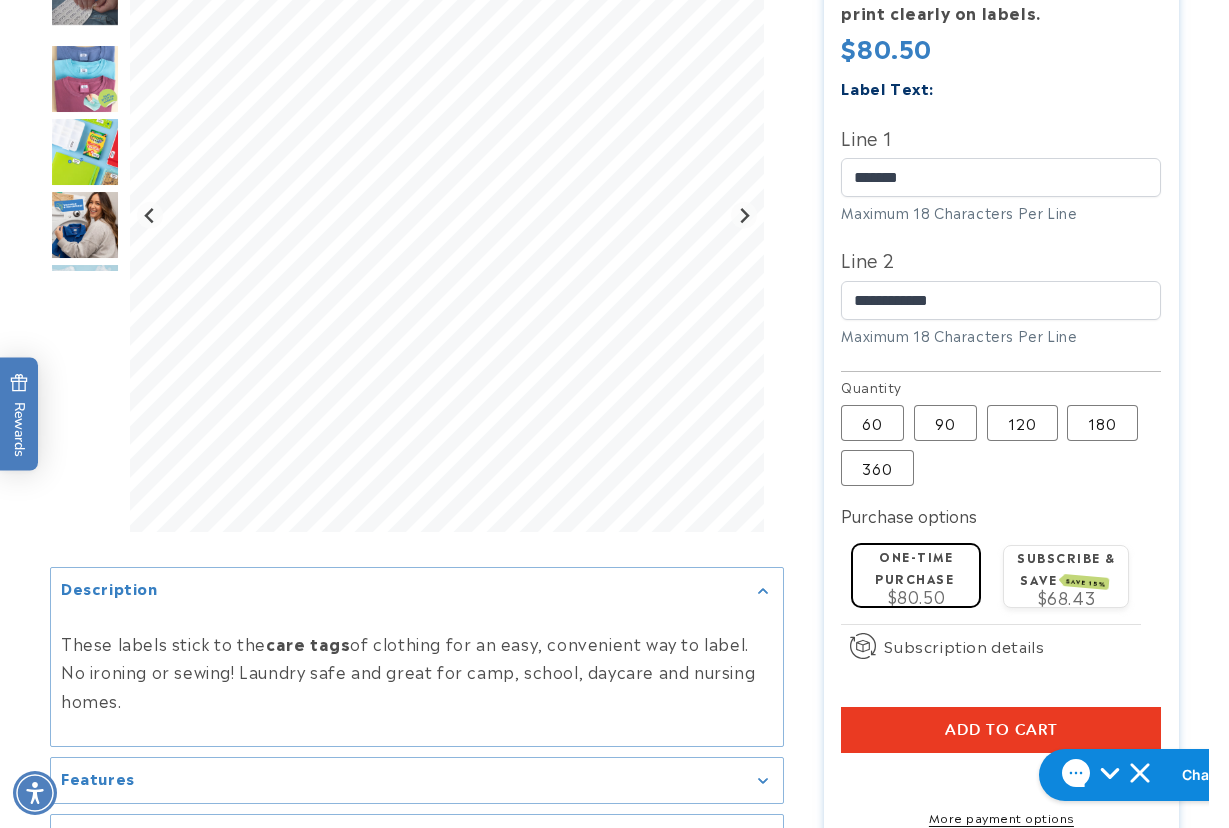 click on "Add to cart" at bounding box center (1001, 730) 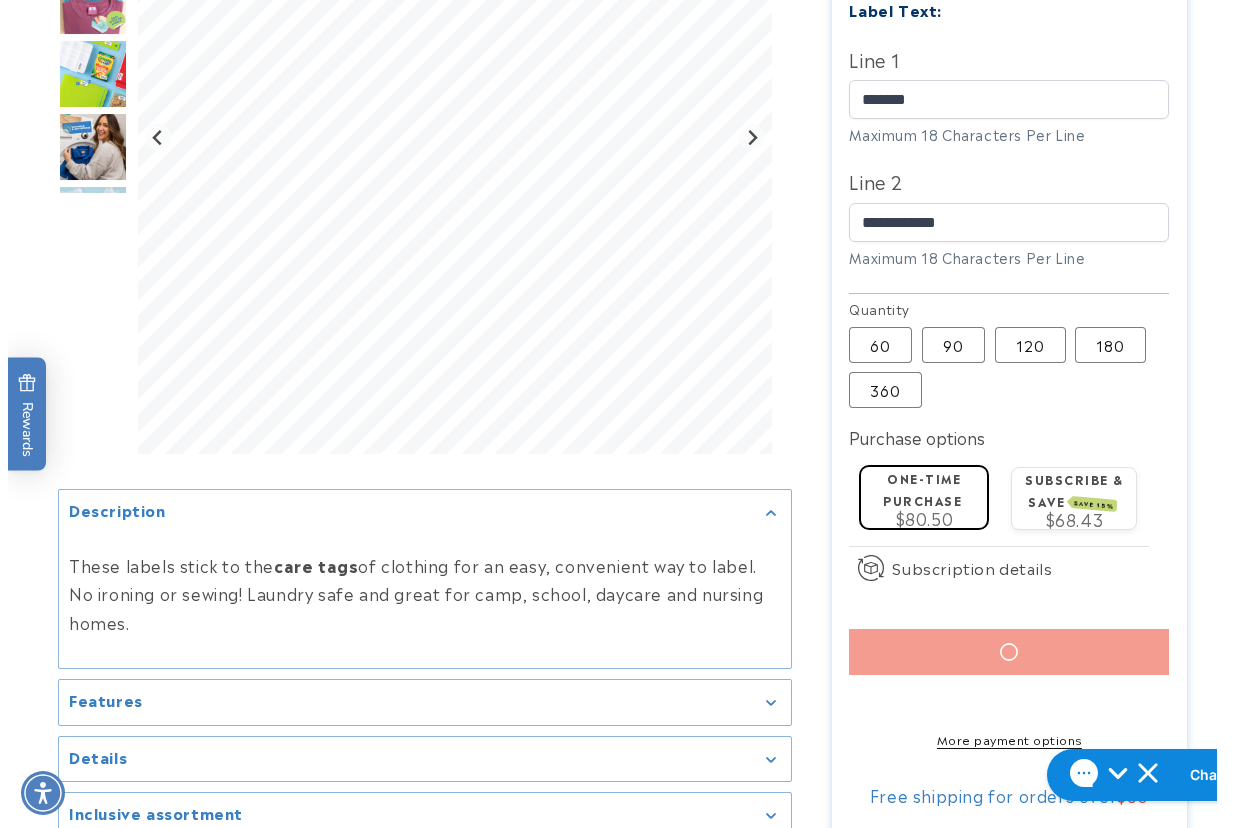 scroll, scrollTop: 900, scrollLeft: 0, axis: vertical 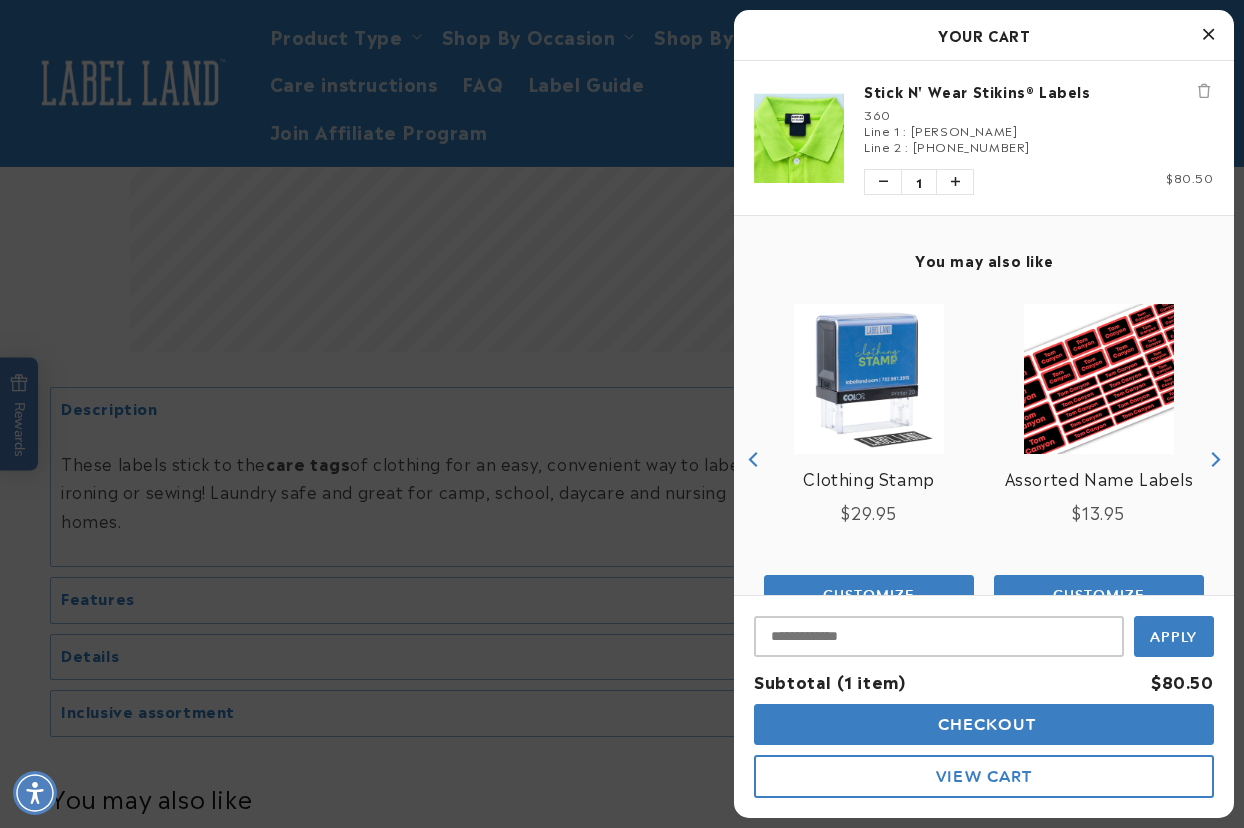 click on "Checkout" at bounding box center (984, 724) 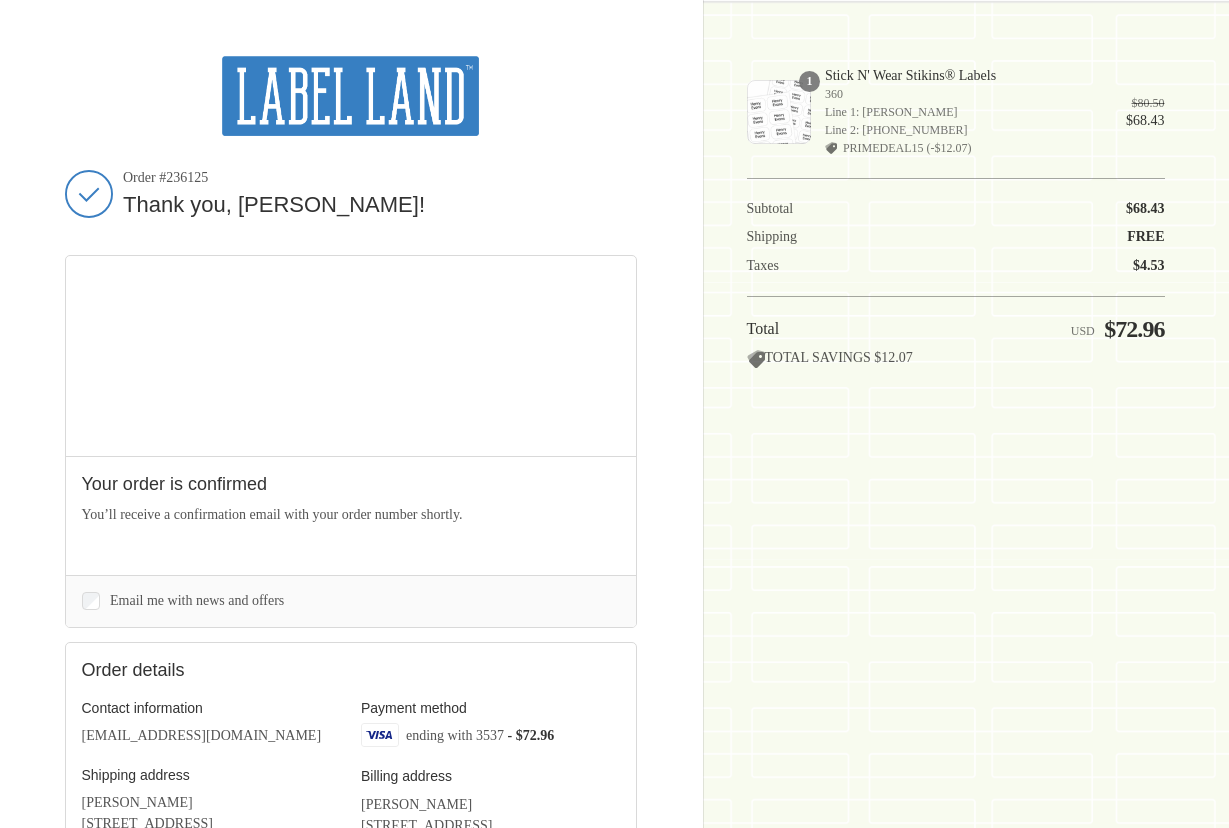 scroll, scrollTop: 0, scrollLeft: 0, axis: both 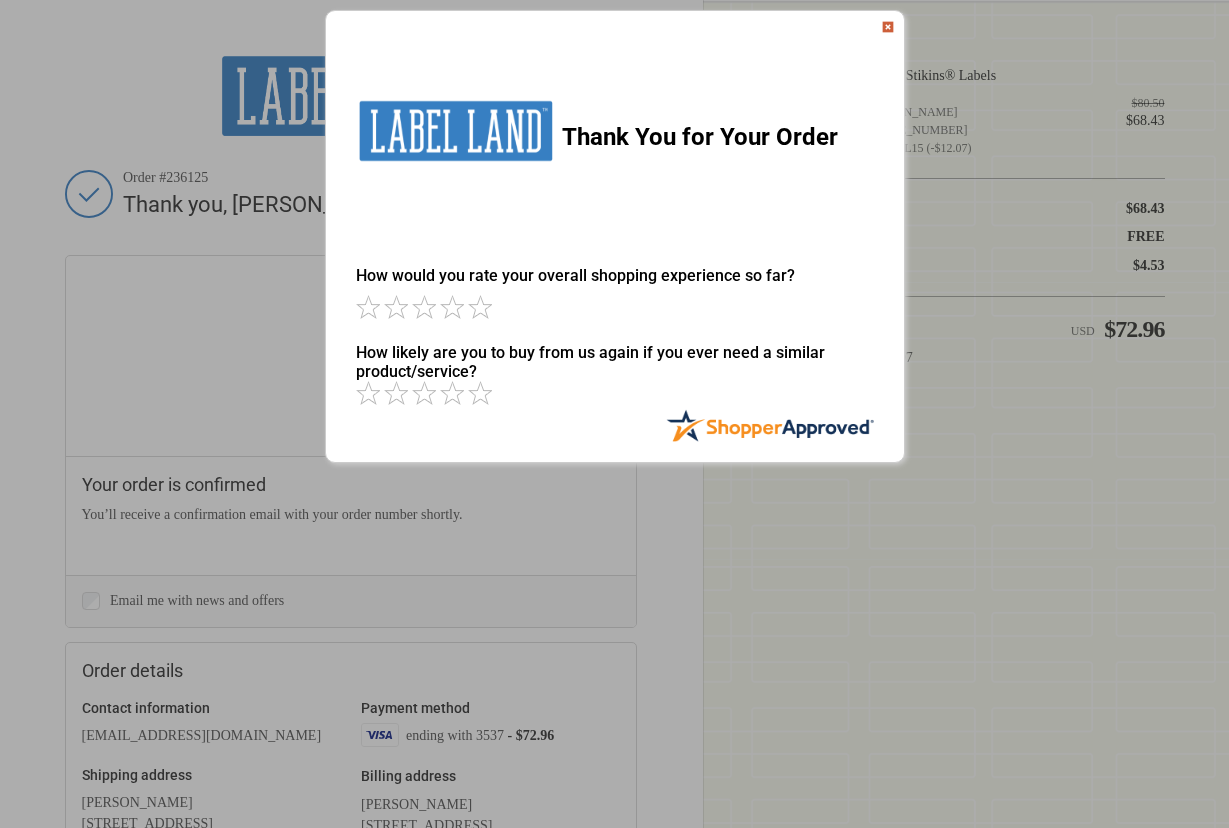 click at bounding box center (888, 27) 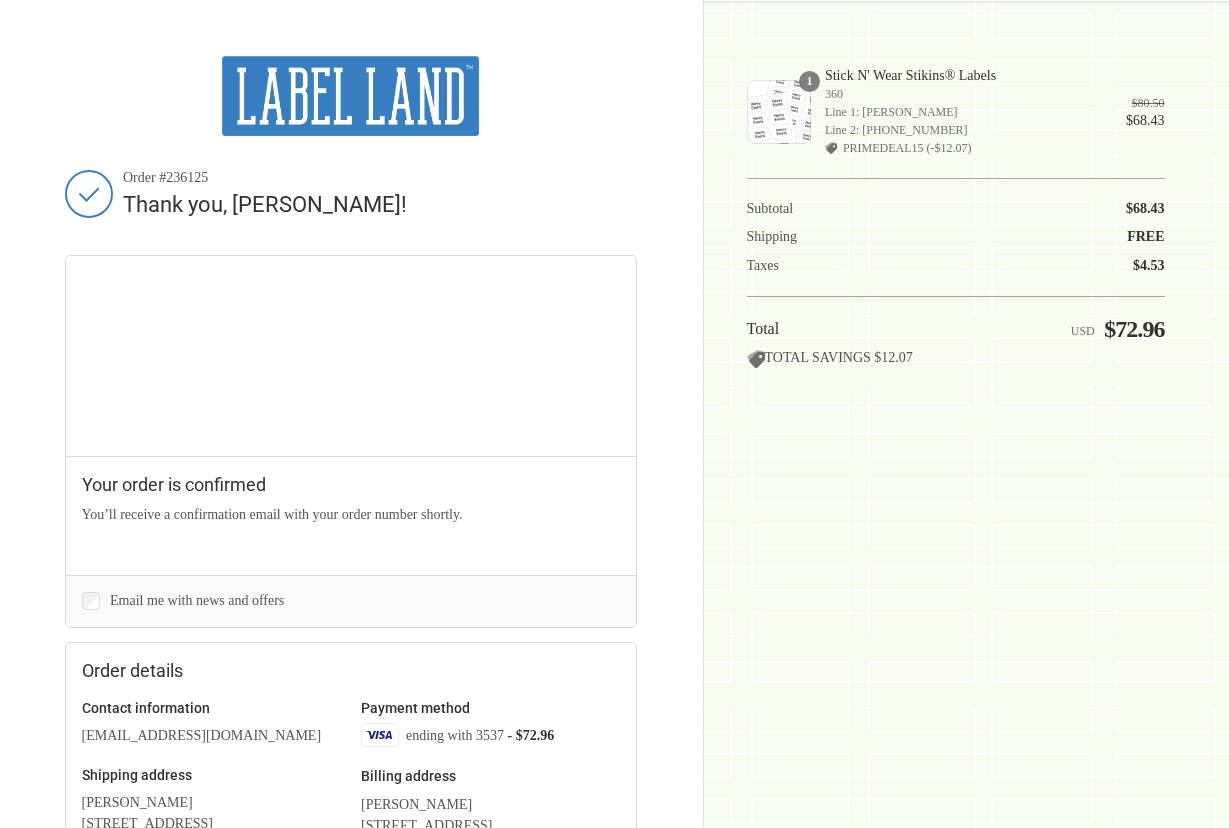click on "Shopping cart
Product image
Description
Quantity
Price
1
Stick N' Wear Stikins® Labels
360
Line 1: KEMPLER
Line 2: 347 215 4940
PRIMEDEAL15 (-$12.07)
1
$80.50
$68.43
Scroll for more items
Cost summary
Description
Price
Subtotal
$68.43" at bounding box center [956, 414] 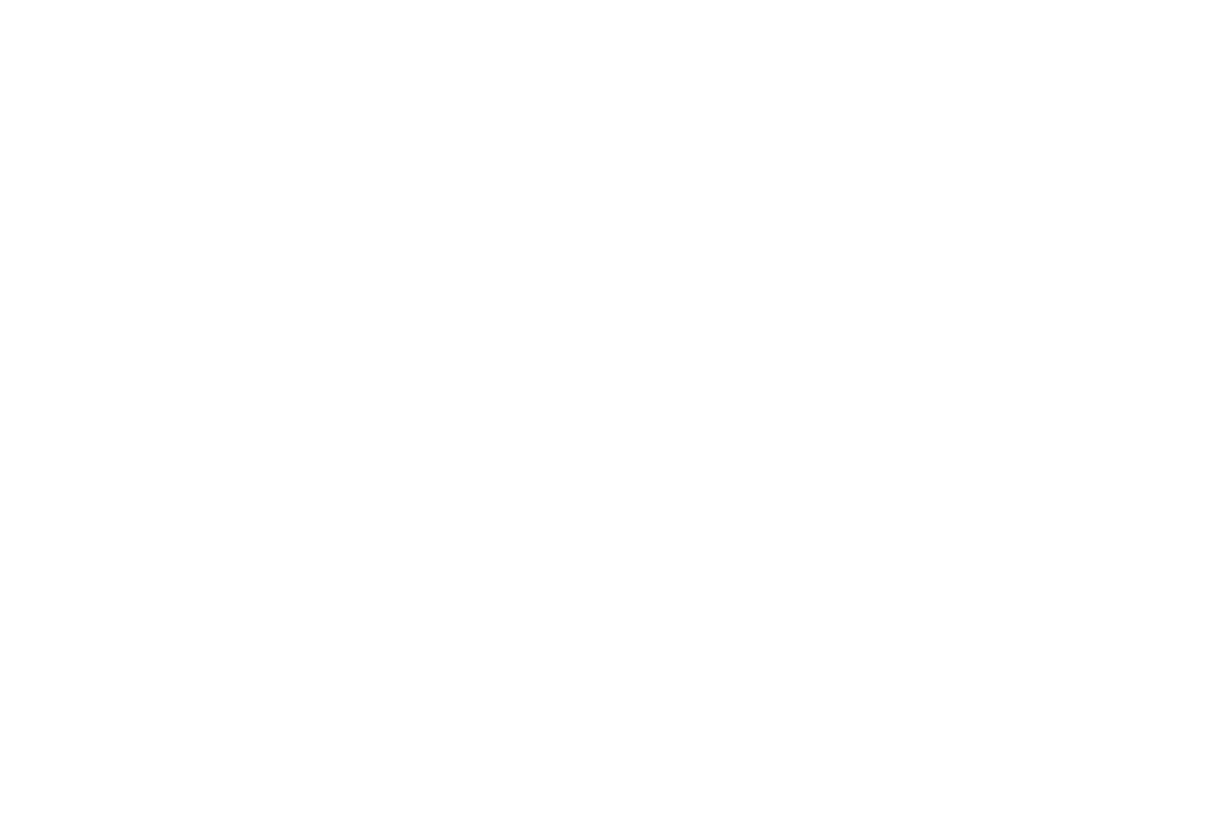 scroll, scrollTop: 0, scrollLeft: 0, axis: both 